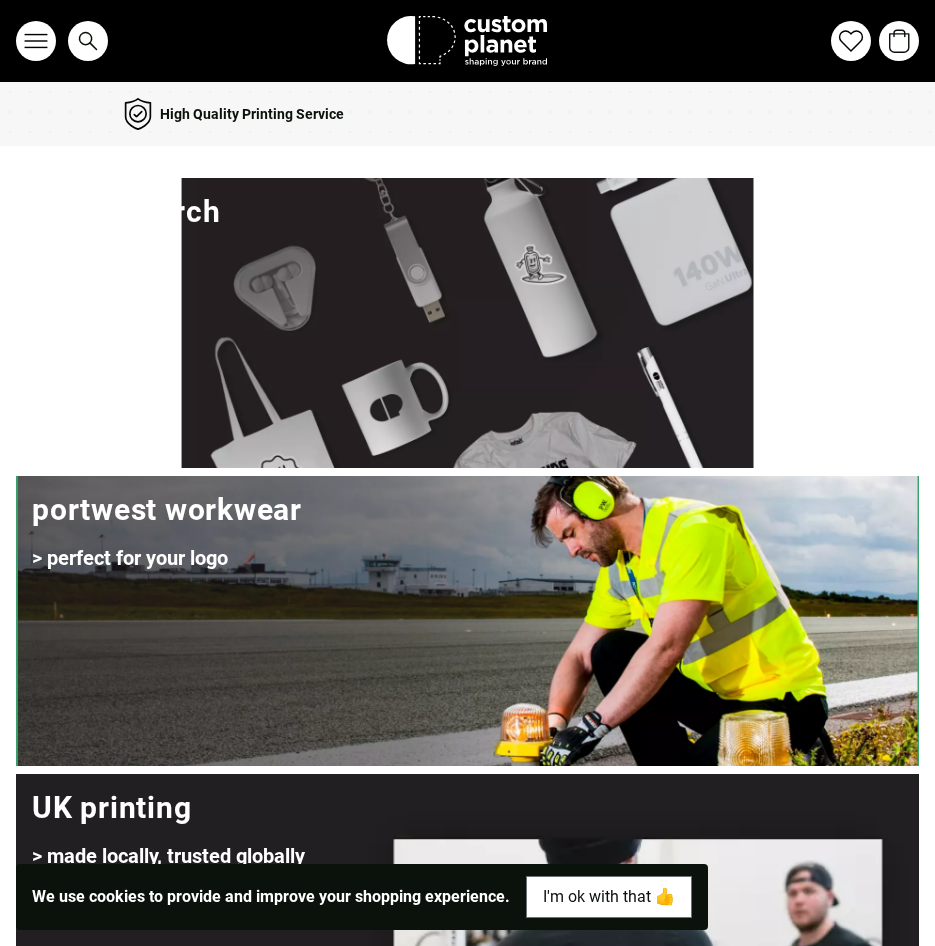 scroll, scrollTop: 0, scrollLeft: 0, axis: both 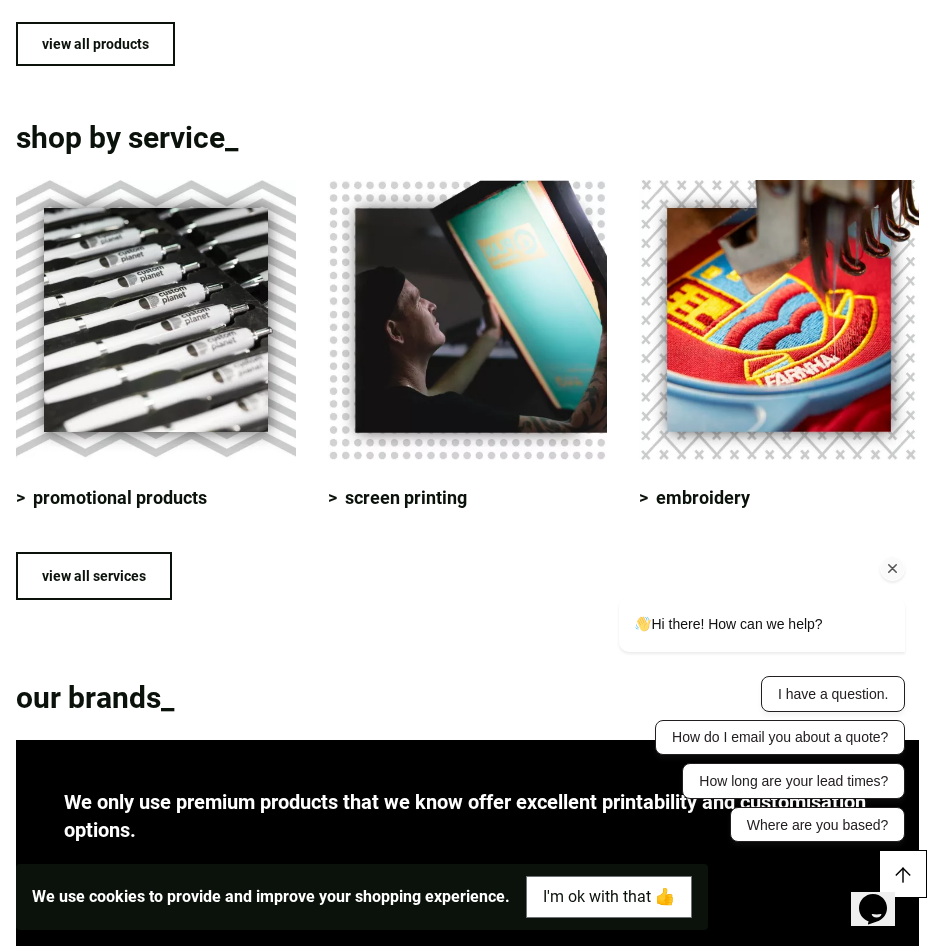 click on "Hi there! How can we help? I have a question. How do I email you about a quote? How long are your lead times? Where are you based?" at bounding box center [735, 632] 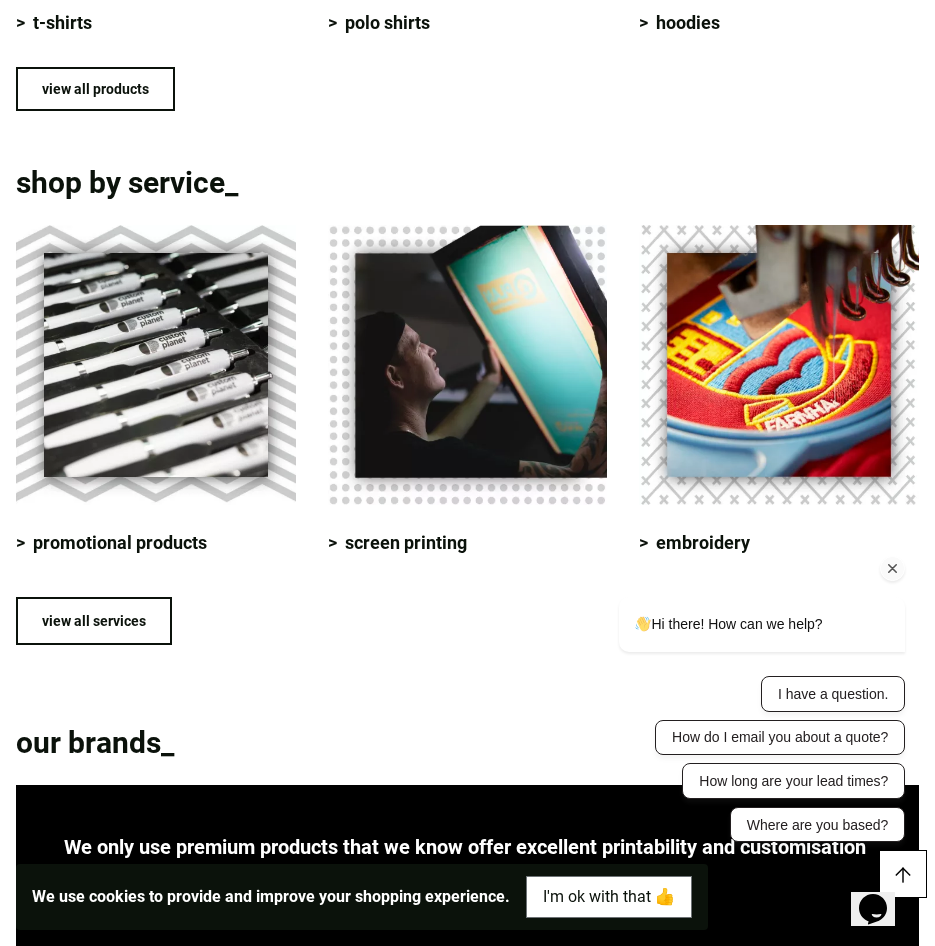 scroll, scrollTop: 2500, scrollLeft: 0, axis: vertical 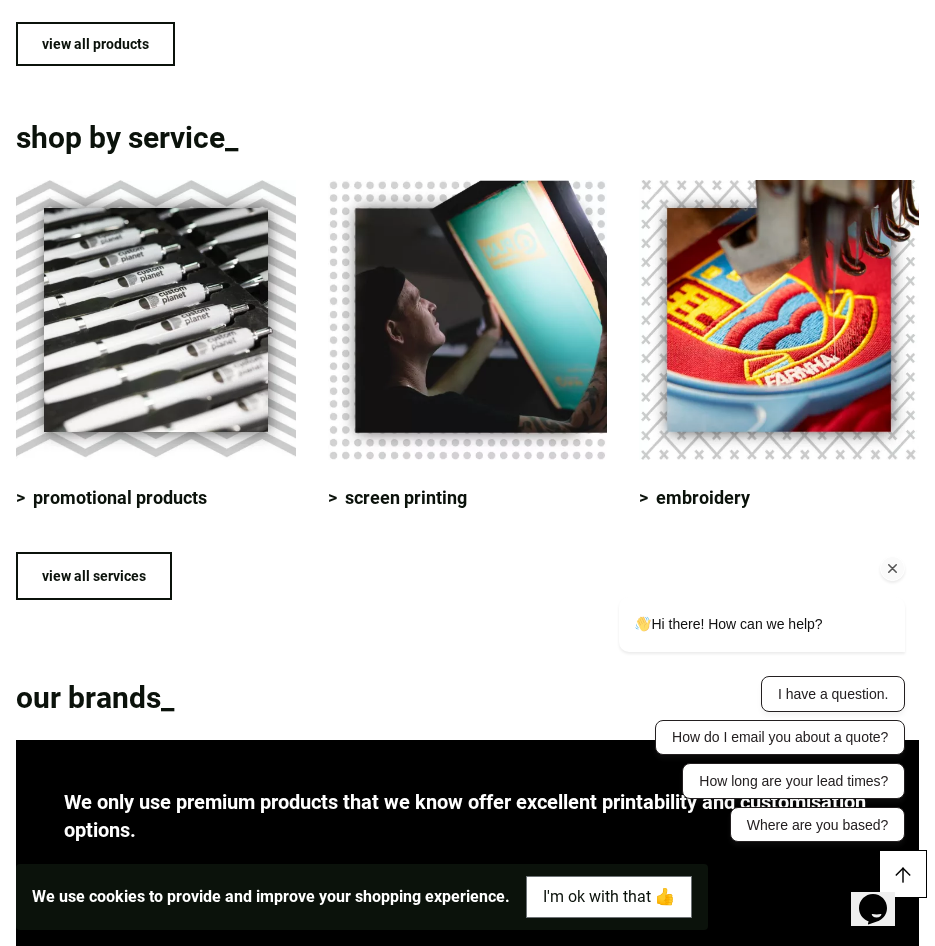 click on "Hi there! How can we help? I have a question. How do I email you about a quote? How long are your lead times? Where are you based?" at bounding box center (735, 632) 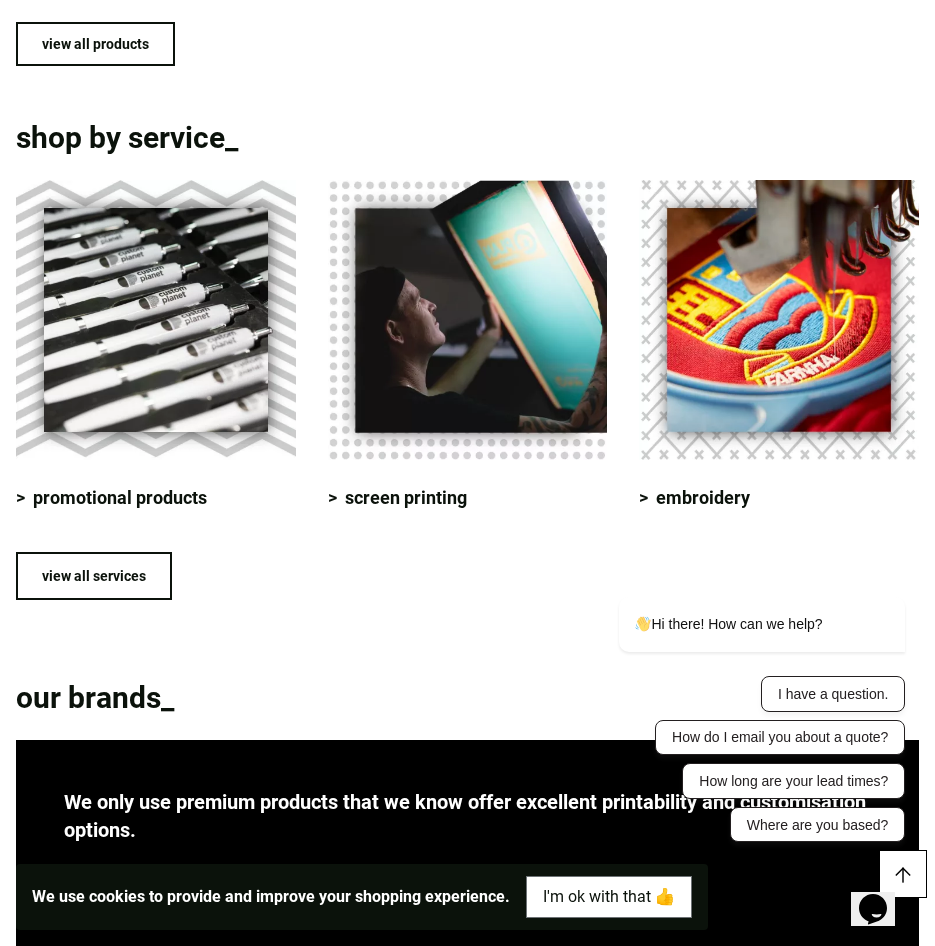 click at bounding box center [779, 320] 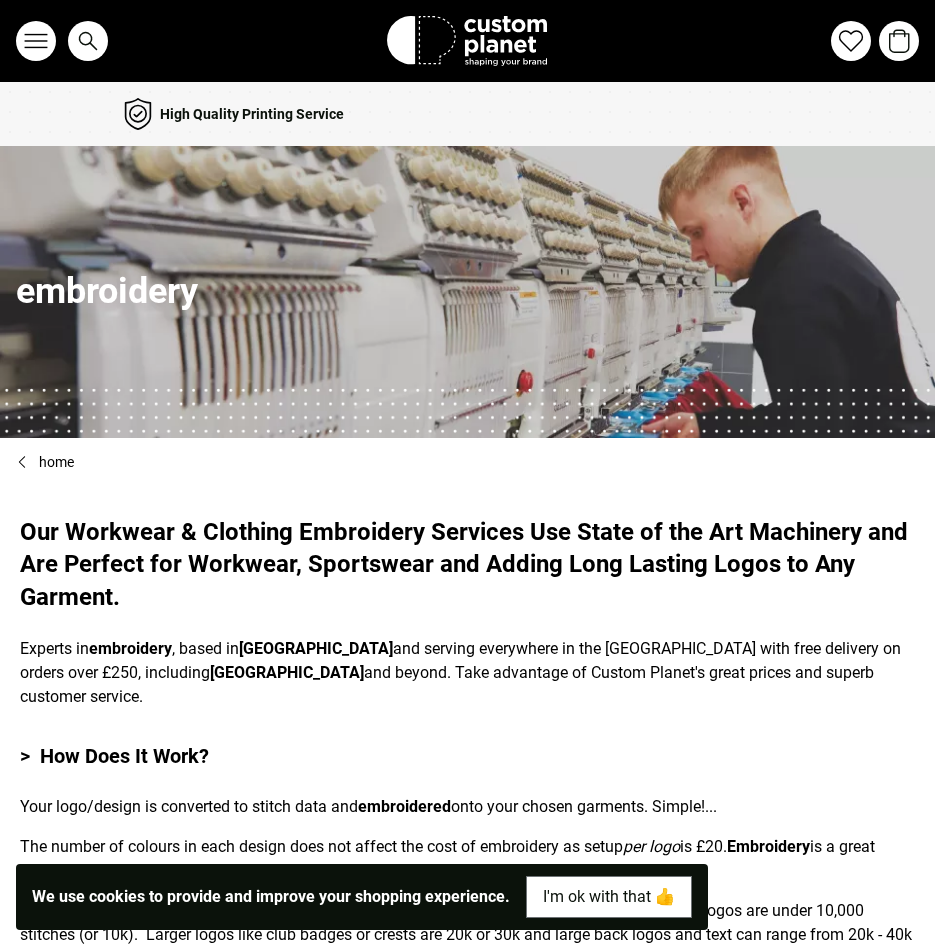 scroll, scrollTop: 0, scrollLeft: 0, axis: both 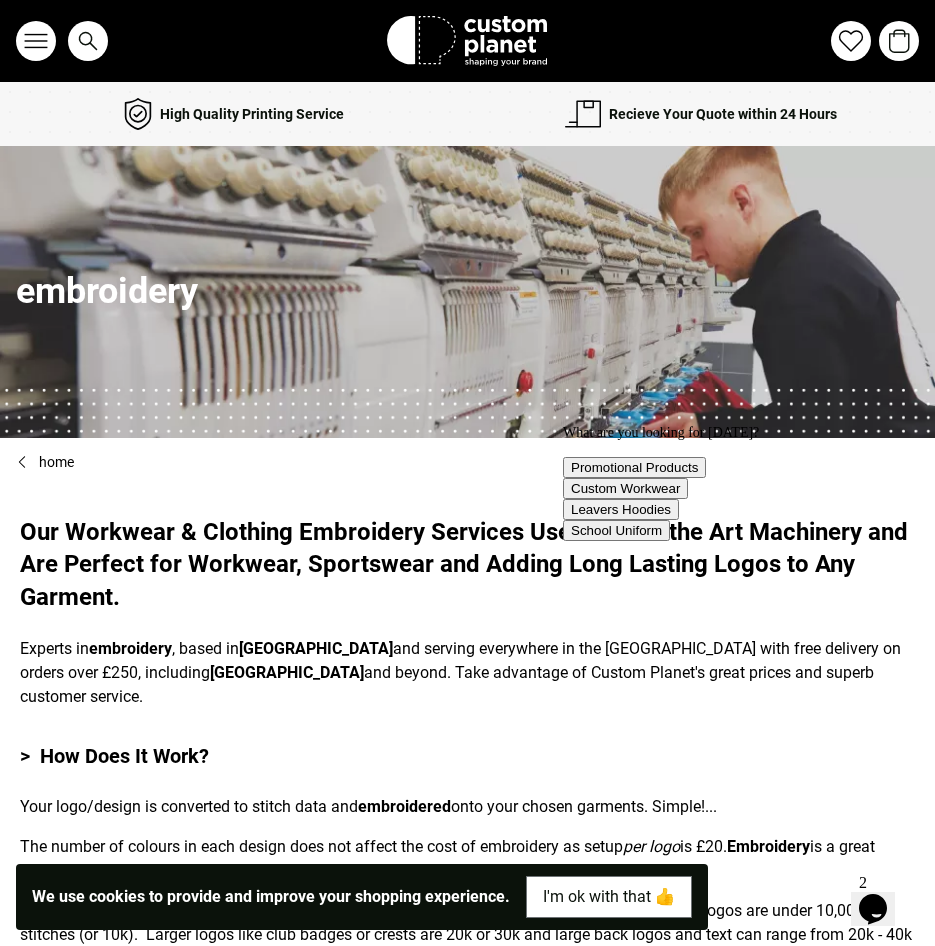 click 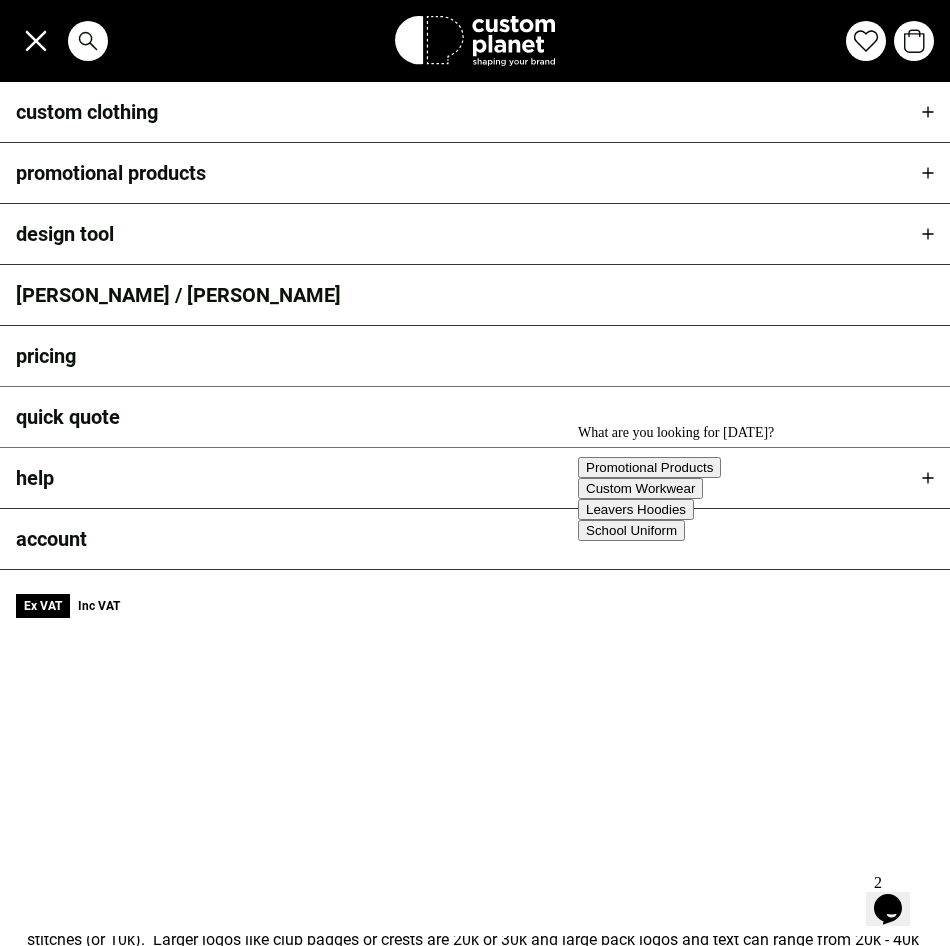 click on "[PERSON_NAME] / [PERSON_NAME]" at bounding box center (475, 295) 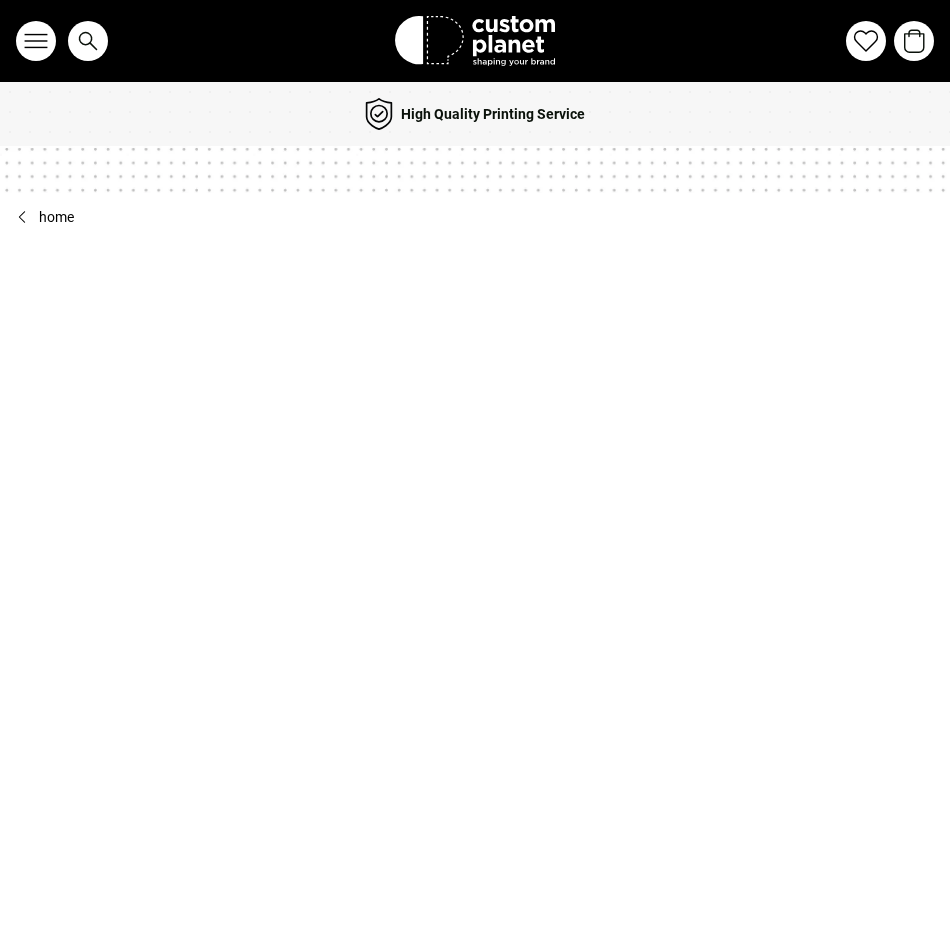 scroll, scrollTop: 0, scrollLeft: 0, axis: both 